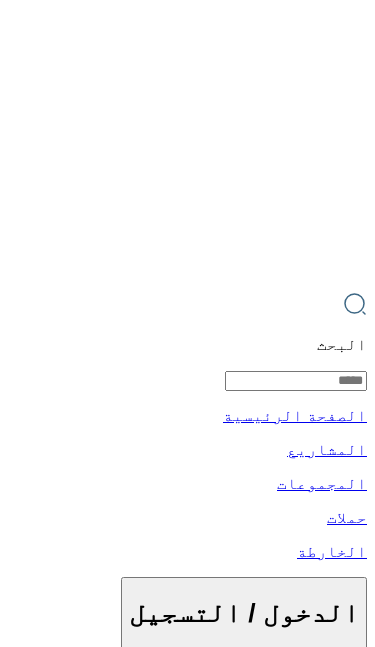 scroll, scrollTop: 0, scrollLeft: 0, axis: both 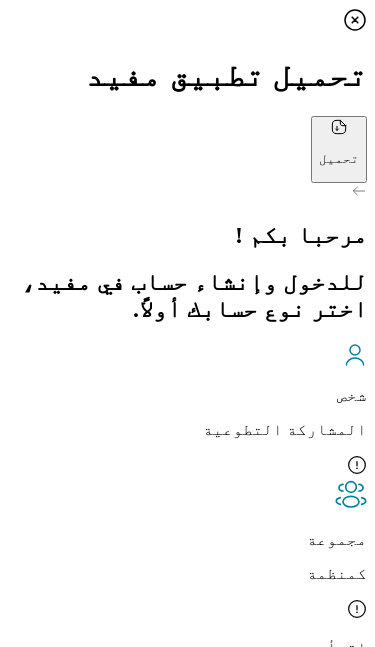 click on "دردشة" at bounding box center [187, 900] 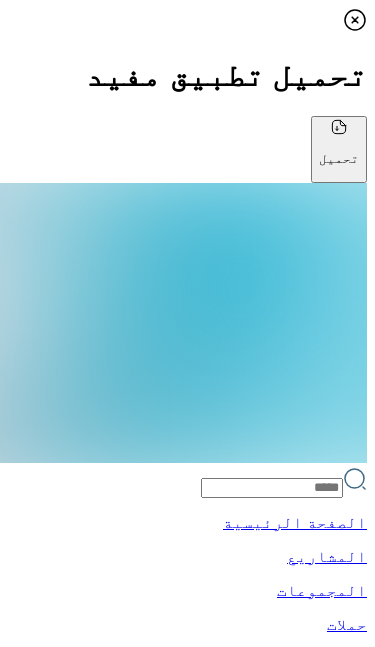 click on "14" at bounding box center (430, 5424) 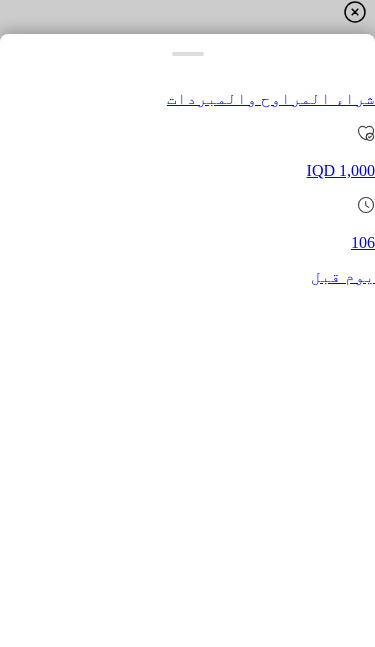 click at bounding box center (187, 323) 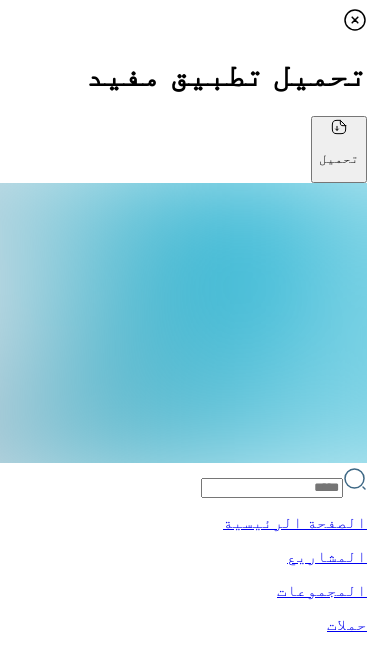 click at bounding box center (577, 5572) 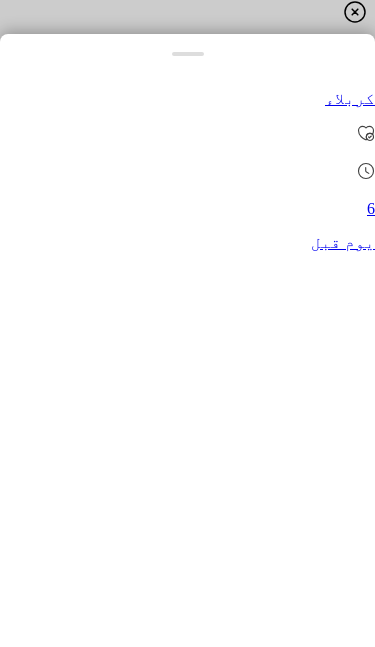 click at bounding box center (187, 171) 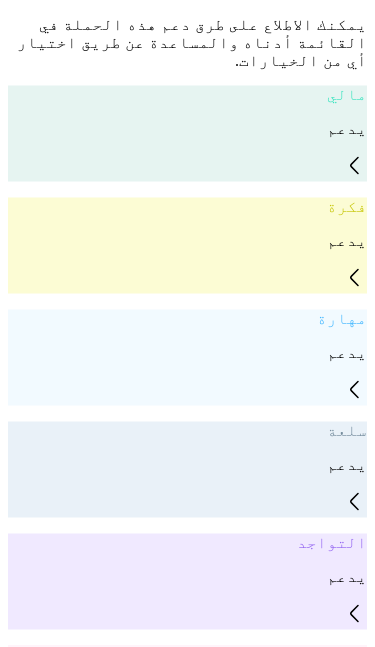 scroll, scrollTop: 1732, scrollLeft: 0, axis: vertical 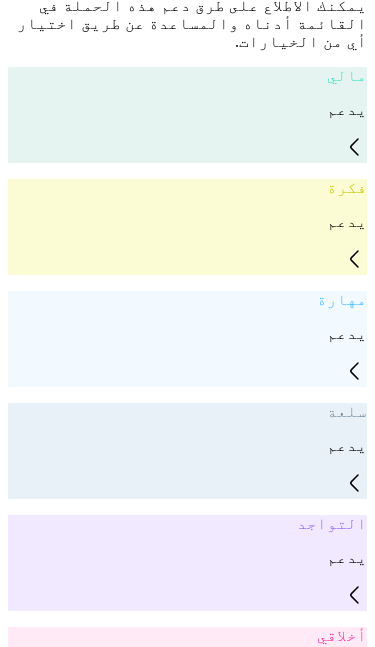 click 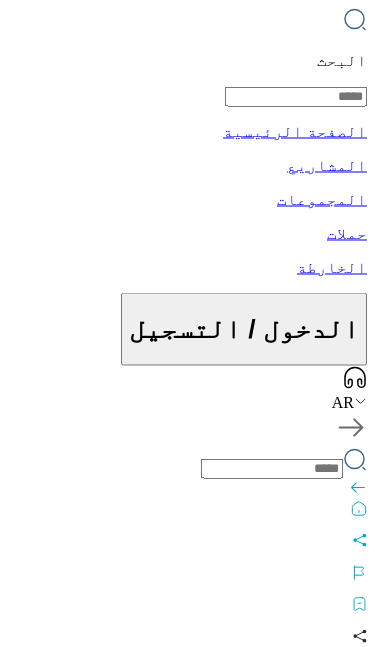 scroll, scrollTop: 285, scrollLeft: 0, axis: vertical 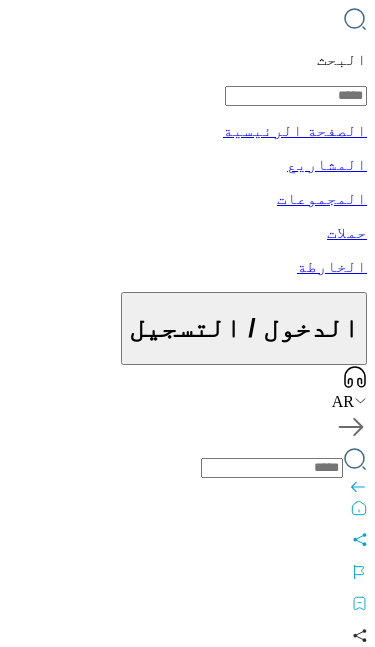 click on "المتطلبات الكاسحة:   مرشد يمكنك الاطلاع على طرق دعم هذه الحملة في القائمة أدناه والمساعدة عن طريق اختيار أي من الخيارات. مالي يدعم فكرة يدعم مهارة يدعم سلعة يدعم التواجد يدعم أخلاقي يدعم" at bounding box center (187, 1586) 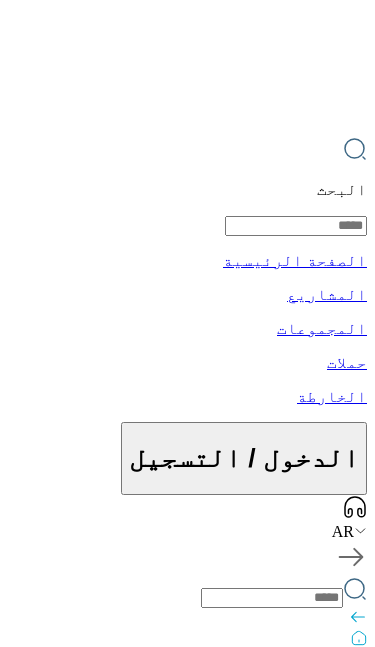 scroll, scrollTop: 154, scrollLeft: 0, axis: vertical 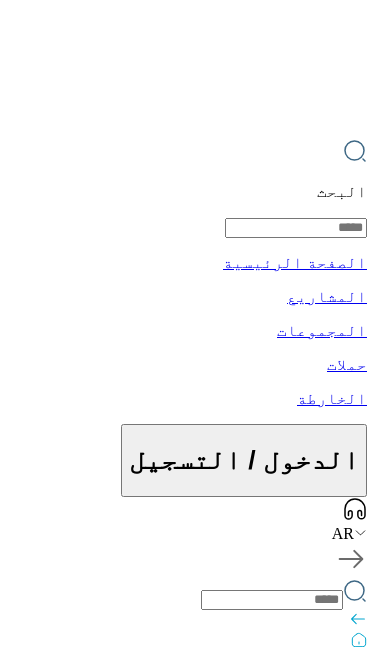 click on "موضوع الطلب : المعيشة كربلاء حسينية الامام المنتظر   مجموعة حساب تعريفي التفاصيل قرب عمود 1337 حسينية لإستقبال الرجال الزوار وبيت كبير لاستقبال النساء ، اسمه موكب خدام احباب الحسين
نوع الخدمه : لخدمة زوار الحسين الترجمة إلى لغة الإعدادات المتطلبات الكاسحة:   مرشد يمكنك الاطلاع على طرق دعم هذه الحملة في القائمة أدناه والمساعدة عن طريق اختيار أي من الخيارات. مالي يدعم فكرة يدعم مهارة يدعم سلعة يدعم التواجد يدعم أخلاقي يدعم 3 عدد المساهمات 4 عدد الرعاة إجمالي المساهمة المالية USD 0 IQD 0 شارك المشروع يمكنك مشاركة هذا المشروع مع أصدقائك عبر الشبكات الاجتماعية - 12:00 PM - +" at bounding box center (187, 2732) 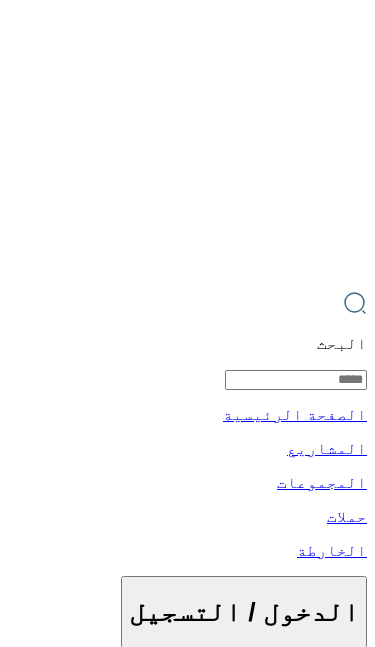 scroll, scrollTop: 0, scrollLeft: 0, axis: both 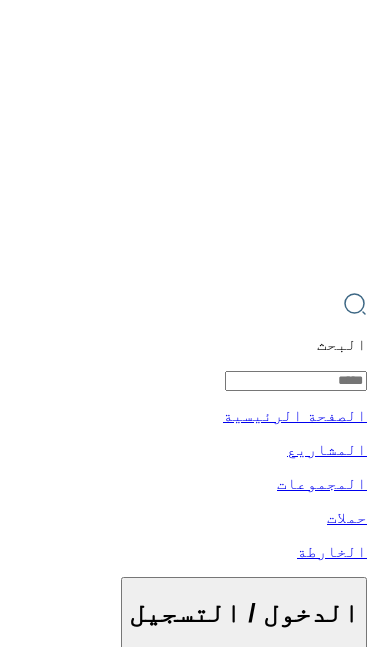 click 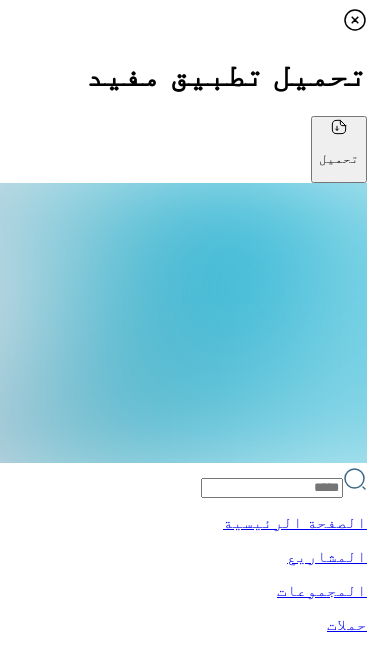 click on "الرئيسة" at bounding box center (187, 4289) 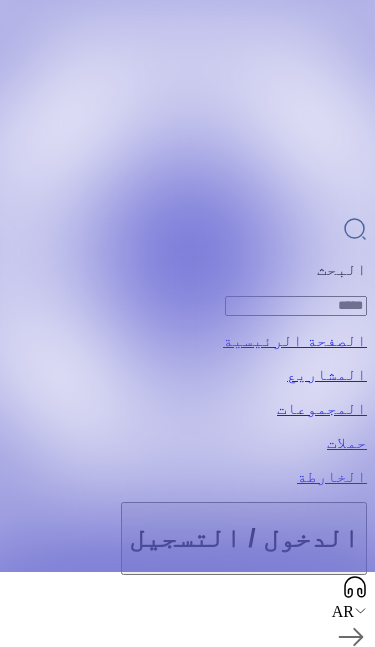 scroll, scrollTop: 74, scrollLeft: 0, axis: vertical 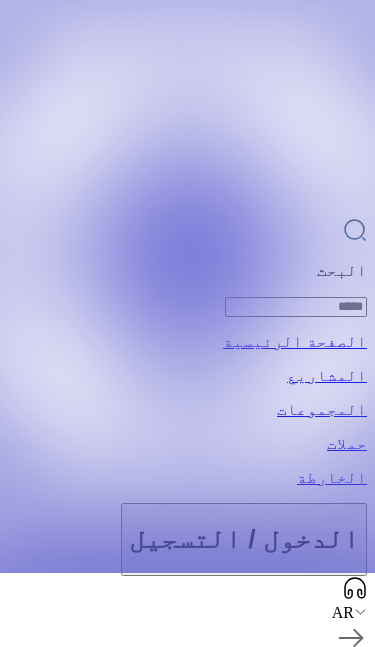 click at bounding box center [274, 1122] 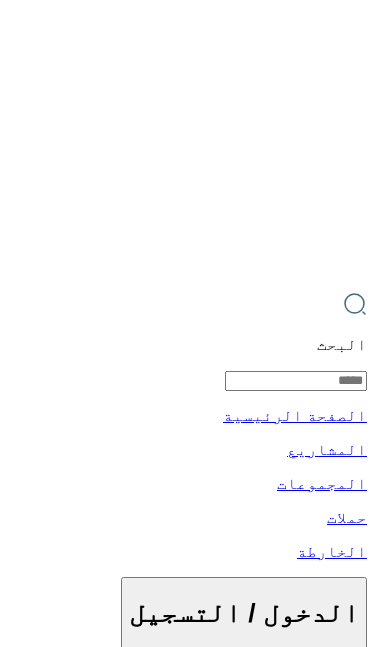 click at bounding box center [319, 1688] 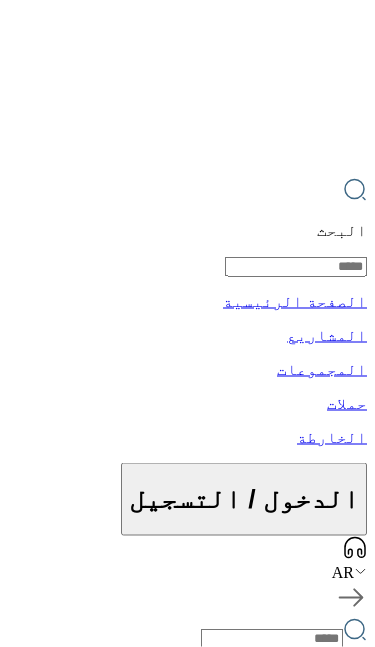 scroll, scrollTop: 115, scrollLeft: 0, axis: vertical 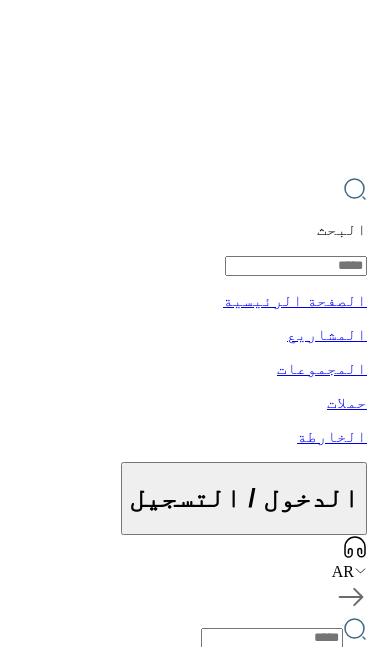 click 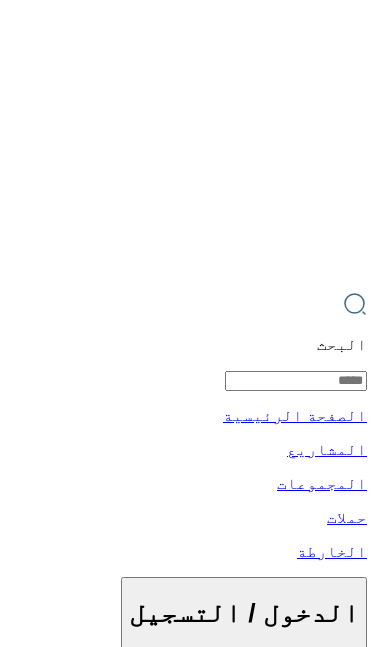 click 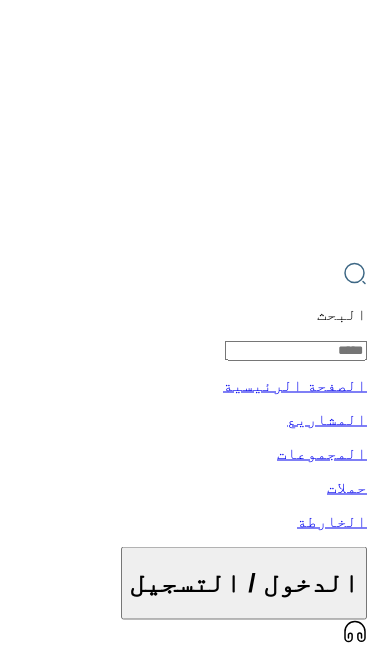scroll, scrollTop: 0, scrollLeft: 0, axis: both 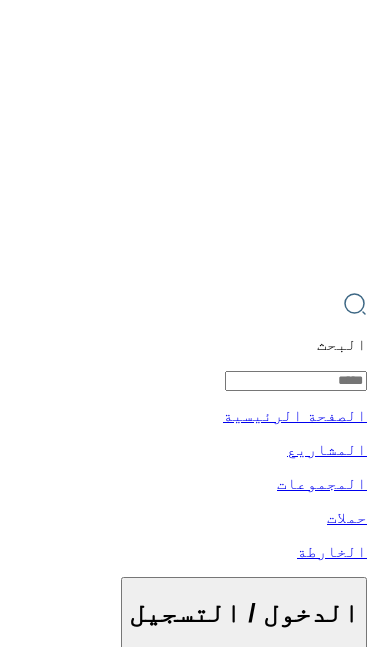 click 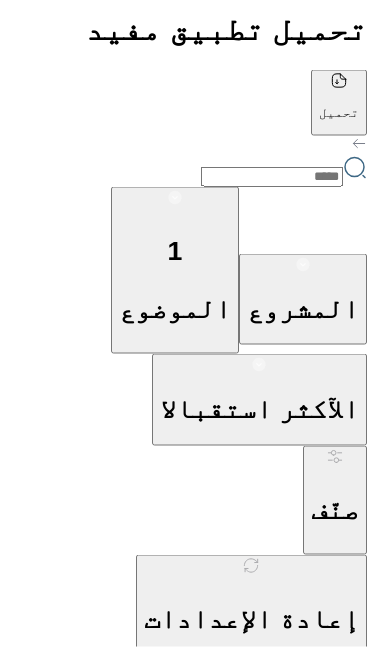 scroll, scrollTop: 802, scrollLeft: 0, axis: vertical 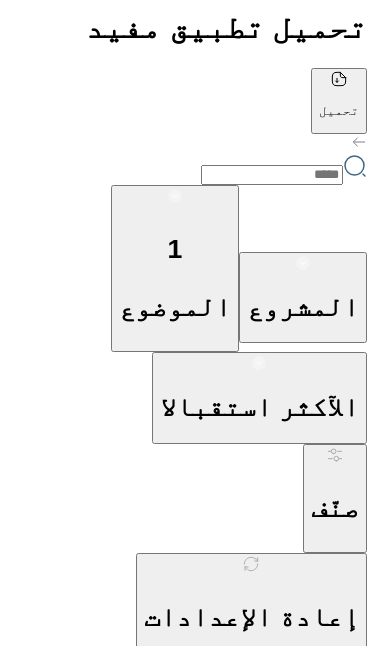 click at bounding box center [187, -479] 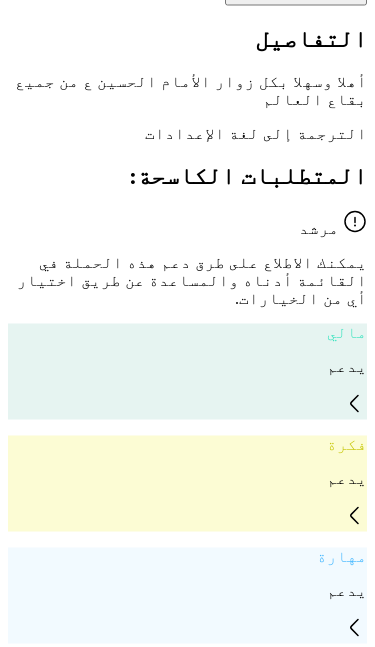 scroll, scrollTop: 1468, scrollLeft: 0, axis: vertical 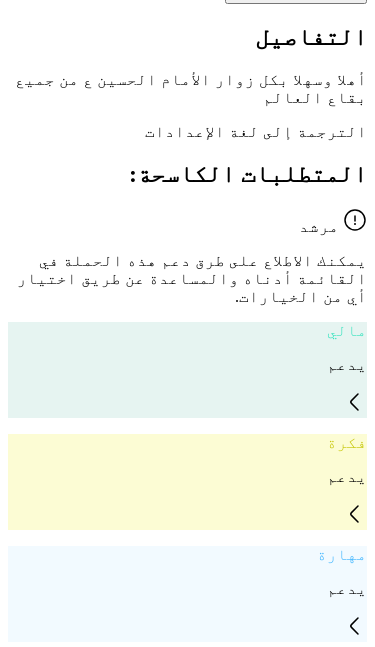 click 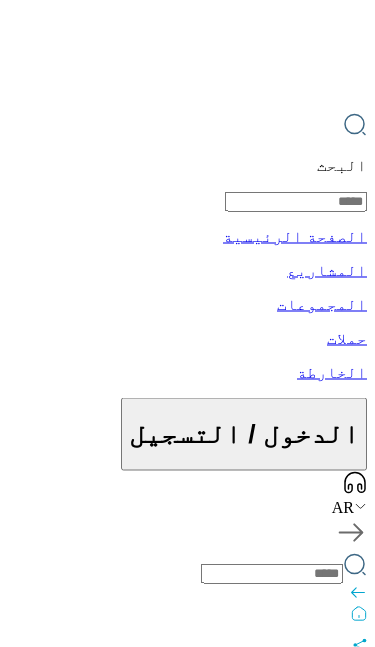scroll, scrollTop: 0, scrollLeft: 0, axis: both 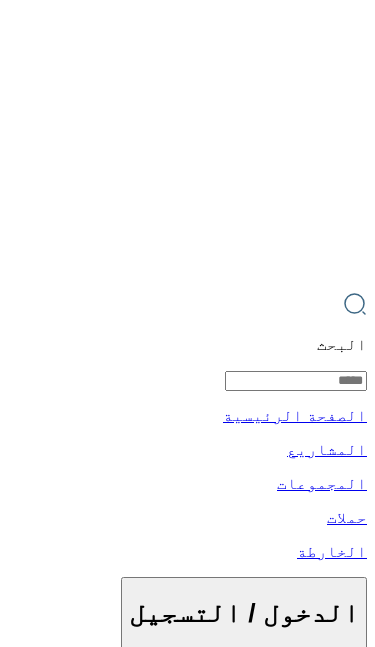 click at bounding box center [187, 774] 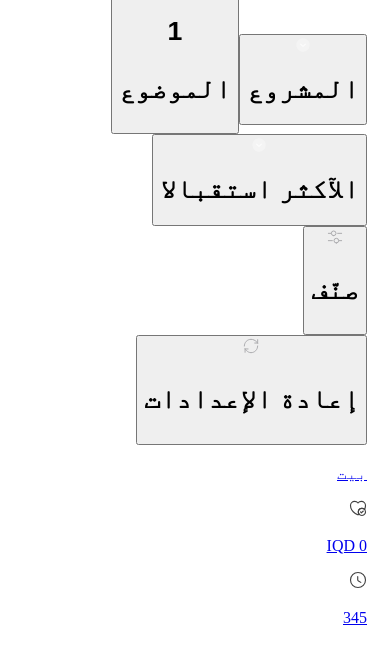 scroll, scrollTop: 1017, scrollLeft: 0, axis: vertical 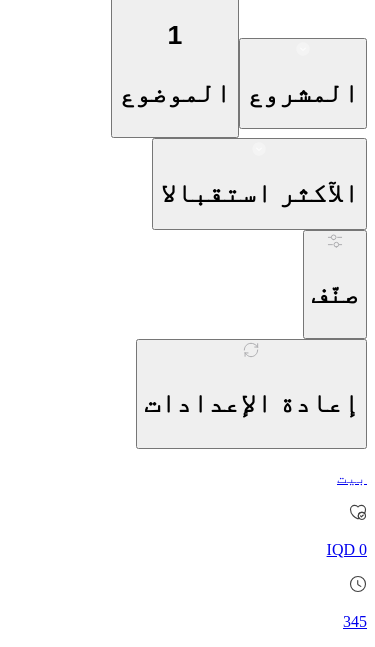 click on "33 يوم قبل" at bounding box center [187, 2335] 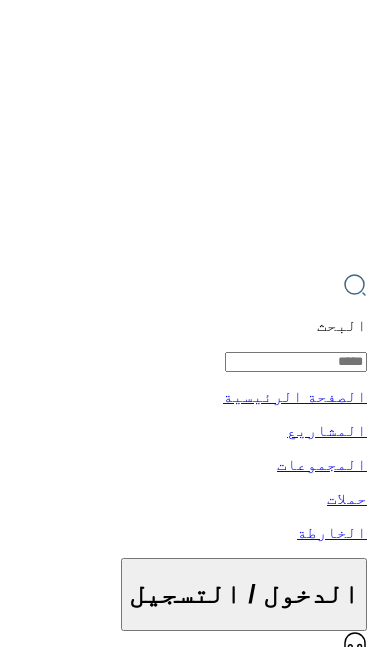scroll, scrollTop: 18, scrollLeft: 0, axis: vertical 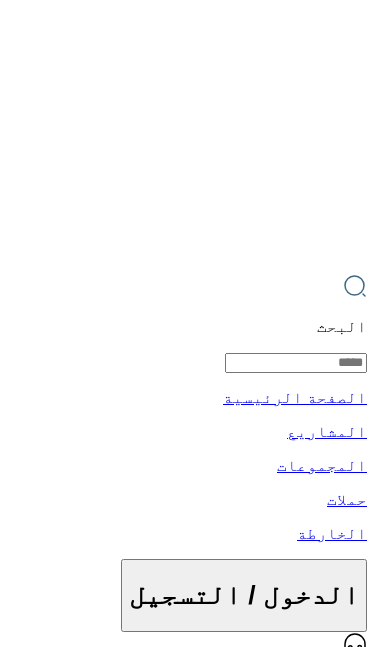 click 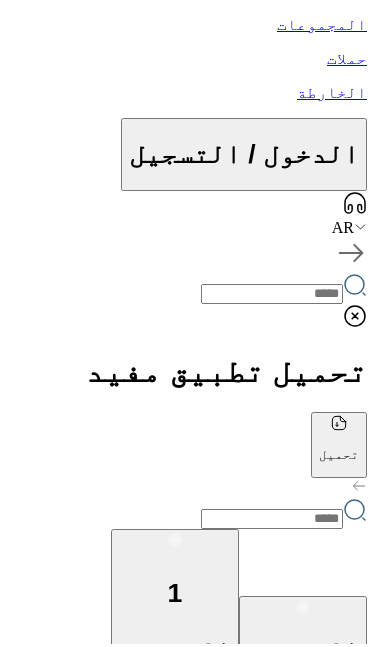 scroll, scrollTop: 457, scrollLeft: 0, axis: vertical 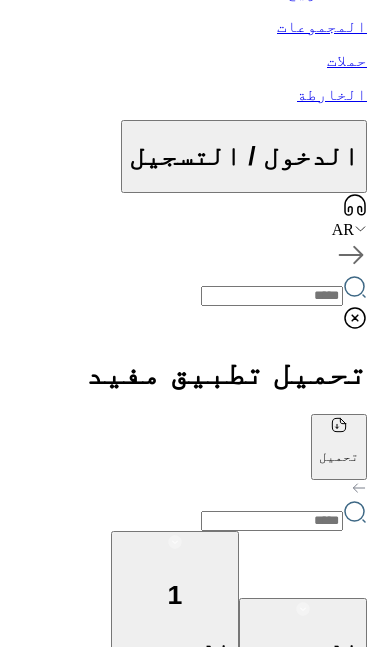 click on "دعم موكب لخدمه زوار الامام الحسين 250,000 IQD 16 يوم قبل" at bounding box center (187, 1763) 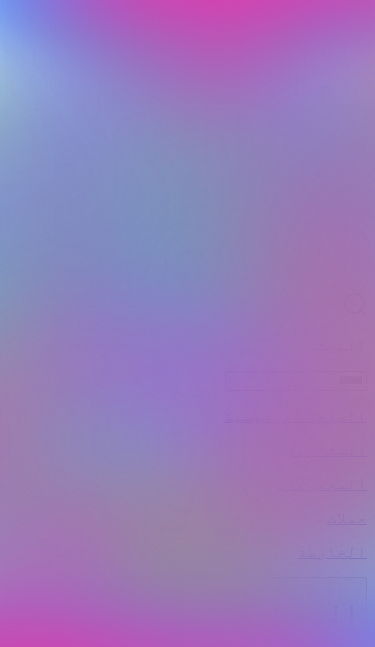 click 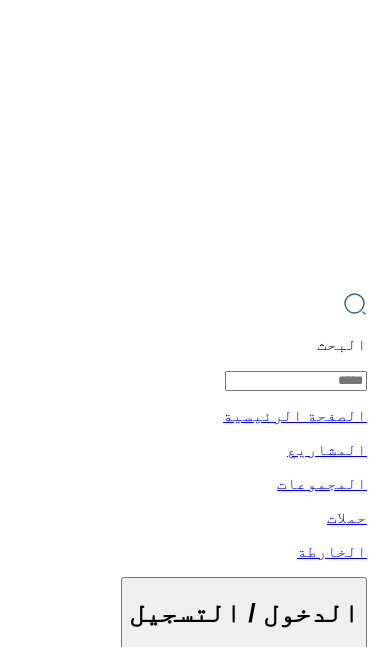 click 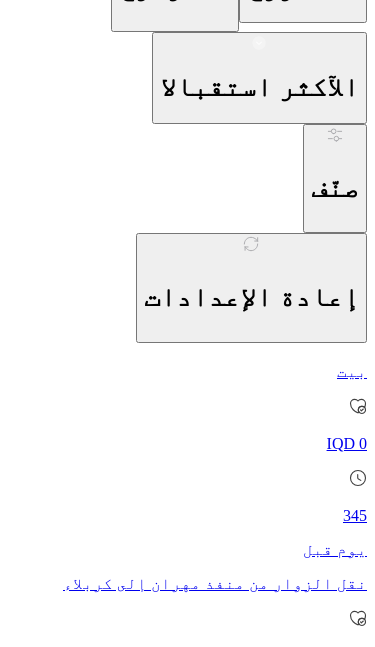 scroll, scrollTop: 1129, scrollLeft: 0, axis: vertical 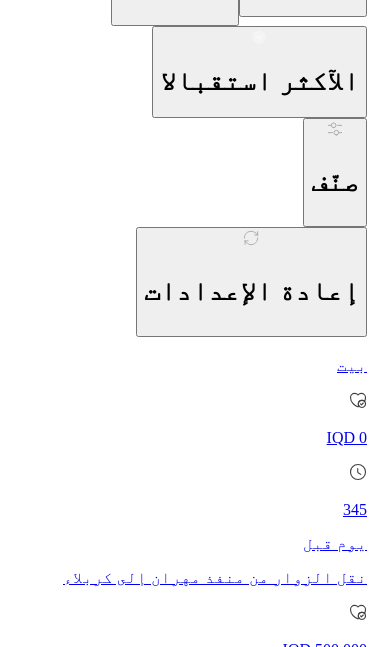 click on "مبيت للزوار 0 IQD 5 يوم قبل" at bounding box center (187, 2594) 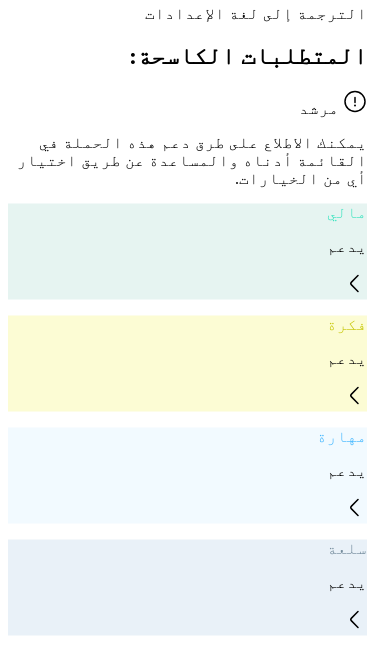 scroll, scrollTop: 1562, scrollLeft: 0, axis: vertical 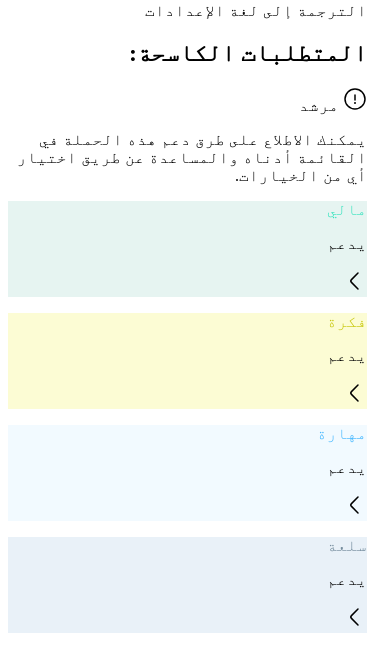 click 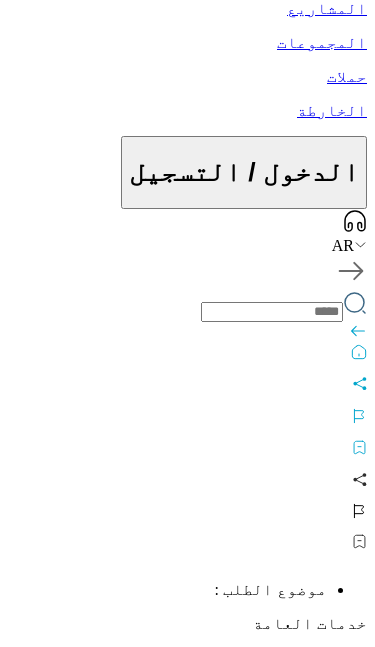 scroll, scrollTop: 0, scrollLeft: 0, axis: both 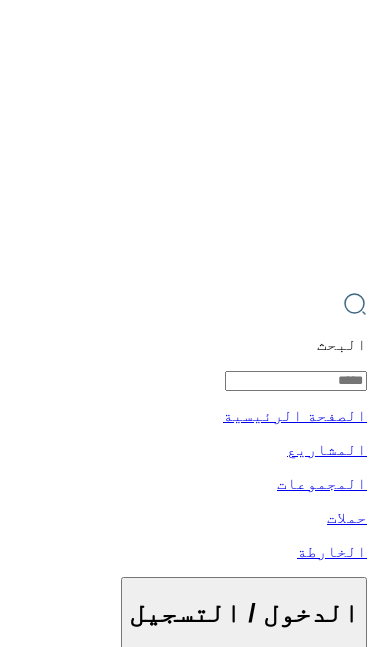 click 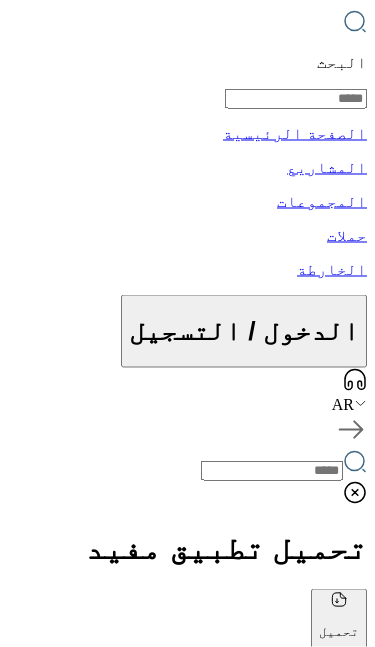 scroll, scrollTop: 283, scrollLeft: 0, axis: vertical 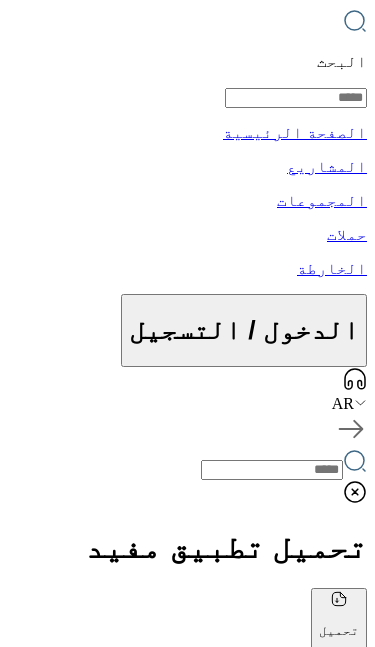 click on "1 الموضوع" at bounding box center [175, 798] 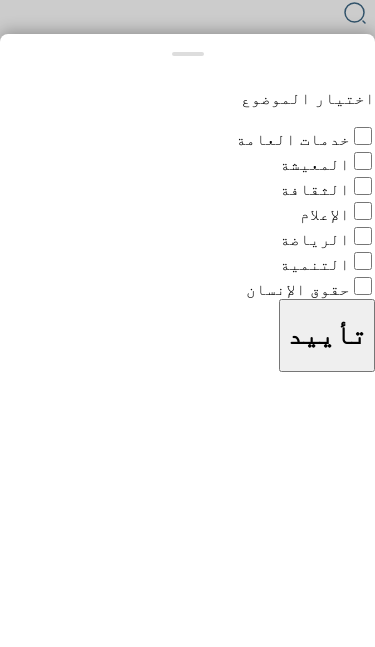 click on "تأييد" at bounding box center (327, 335) 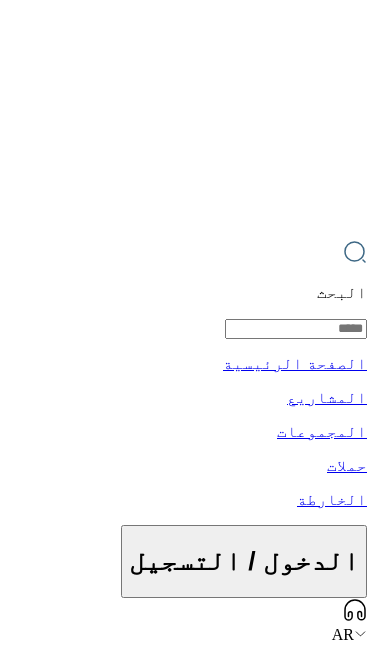 scroll, scrollTop: 0, scrollLeft: 0, axis: both 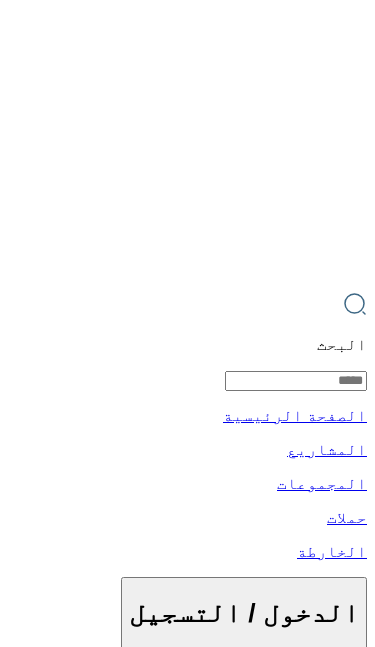 click on "المشروع" at bounding box center [303, 1110] 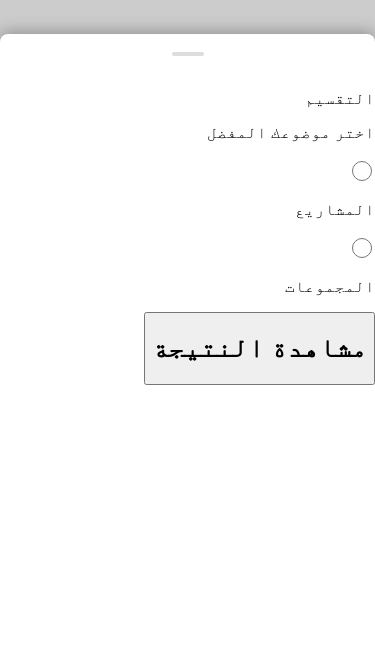 click on "التقسيم اختر  موضوعك المفضل المشاريع المجموعات مشاهدة النتيجة" at bounding box center (187, 229) 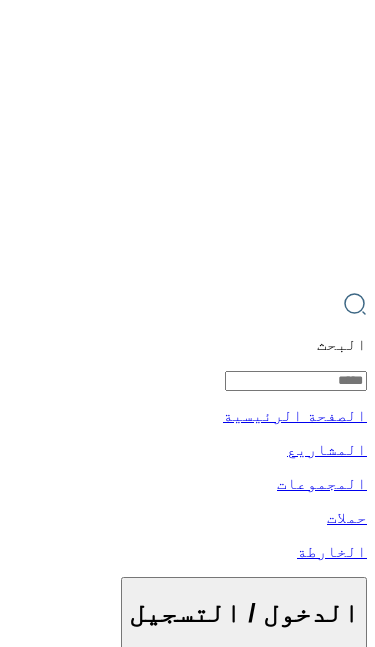 scroll, scrollTop: 0, scrollLeft: -76, axis: horizontal 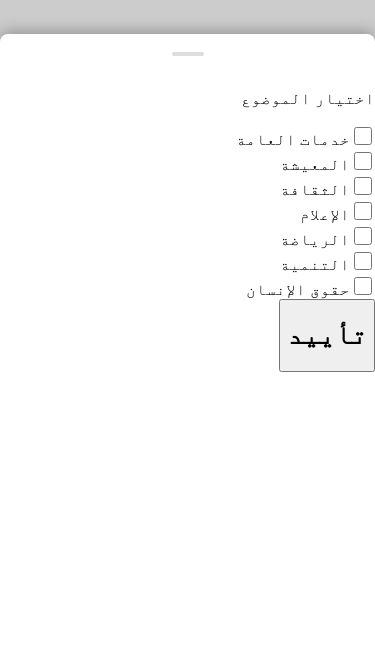 click at bounding box center (187, 323) 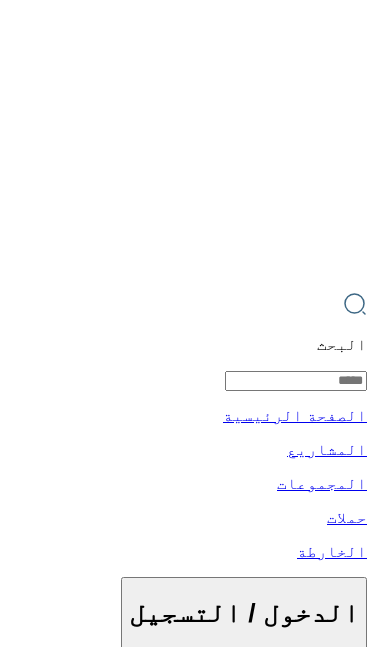 click on "الآكثر استقبالا" at bounding box center [259, 1210] 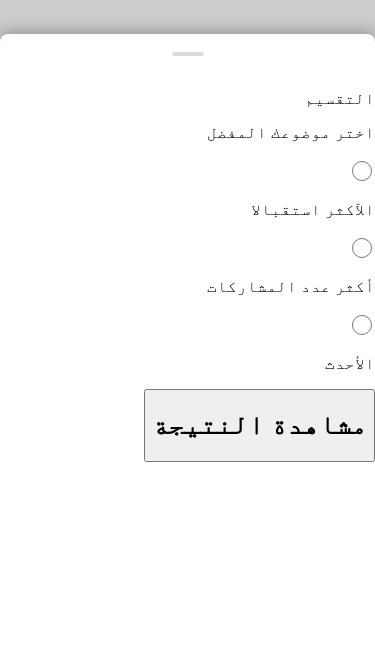 click at bounding box center (187, 323) 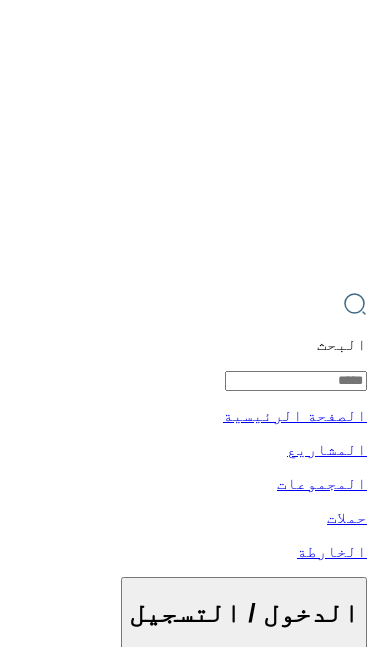 click at bounding box center (187, 947) 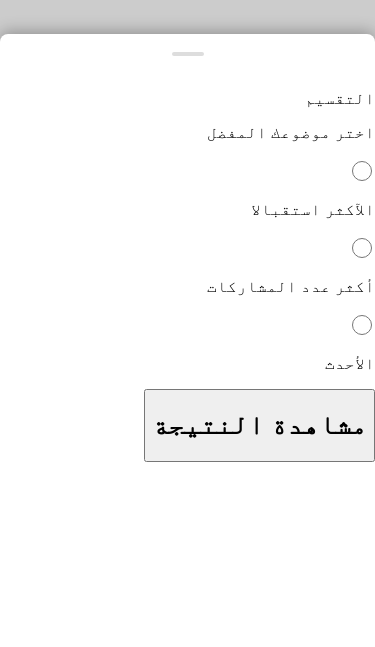 click at bounding box center [187, 323] 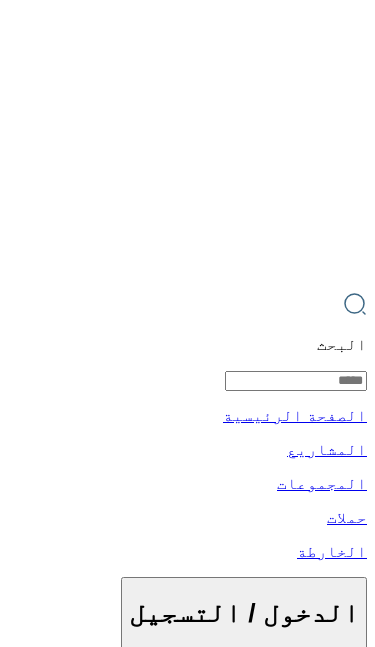 scroll, scrollTop: 0, scrollLeft: -252, axis: horizontal 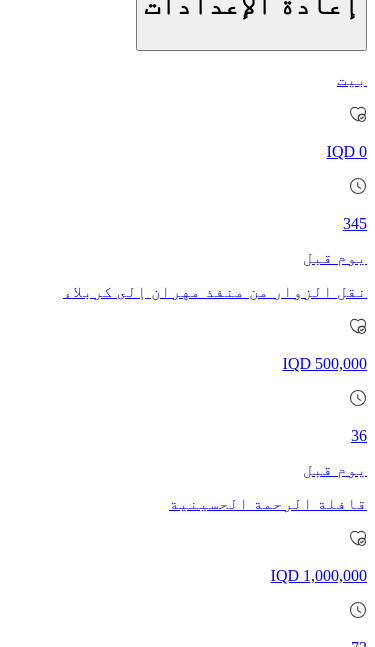 click on "كربلاء المقدسة 0 IQD 345 يوم قبل" at bounding box center (187, 2944) 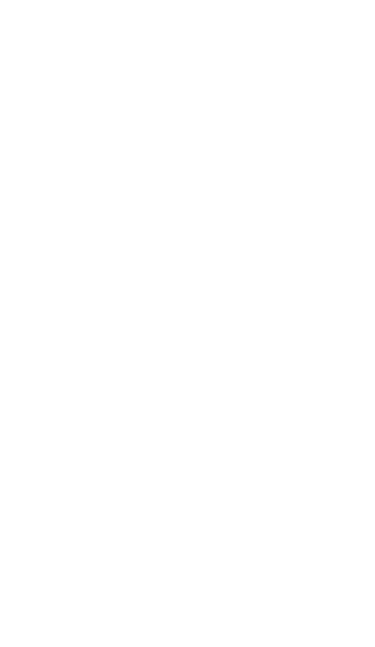 scroll, scrollTop: 0, scrollLeft: 0, axis: both 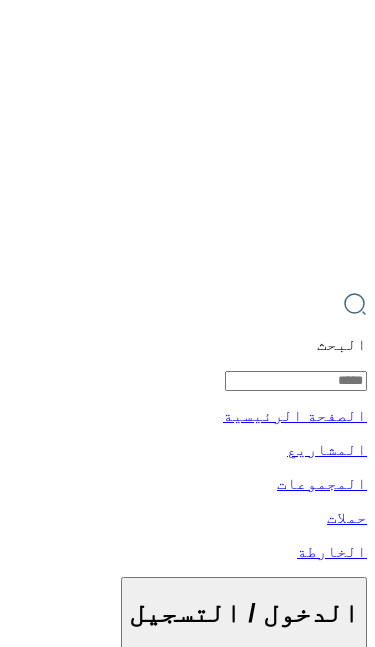 click at bounding box center (187, 1609) 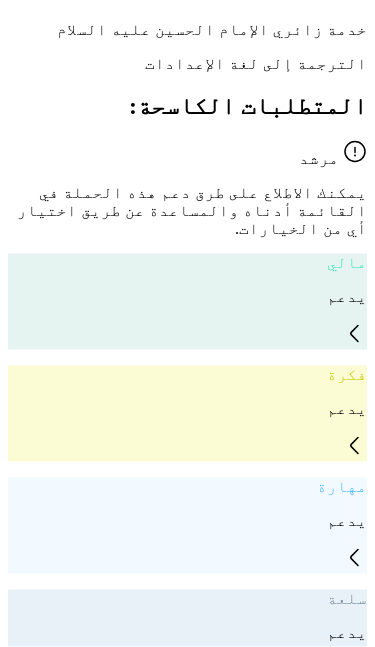 scroll, scrollTop: 1492, scrollLeft: 0, axis: vertical 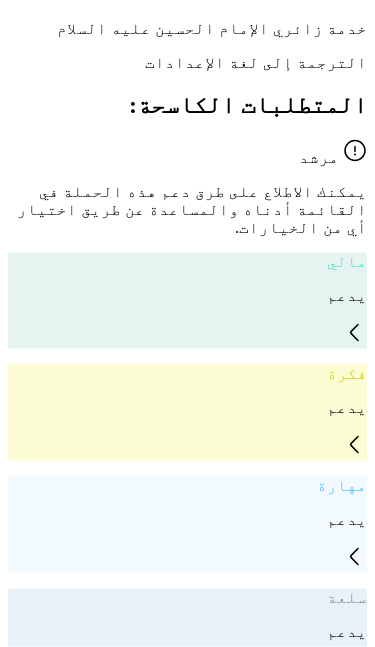 click 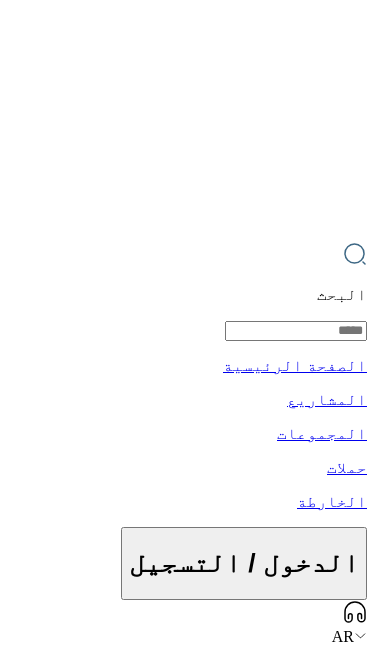 scroll, scrollTop: 0, scrollLeft: 0, axis: both 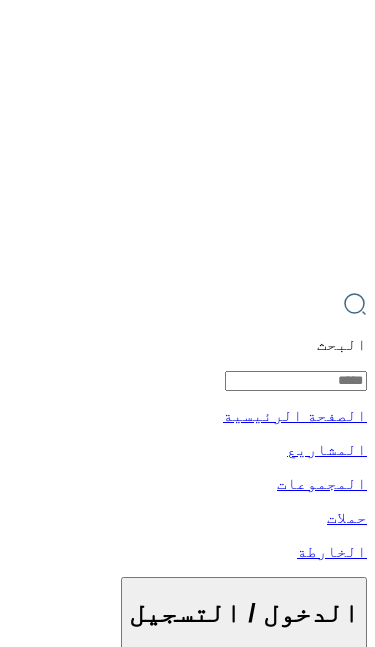 click on "مهدوي   مجموعة حساب تعريفي" at bounding box center (187, 1206) 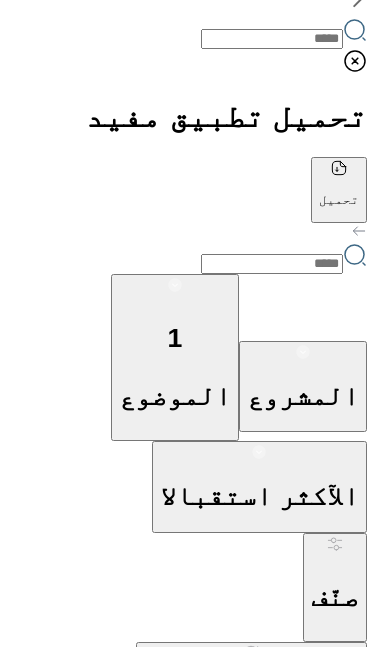scroll, scrollTop: 714, scrollLeft: 0, axis: vertical 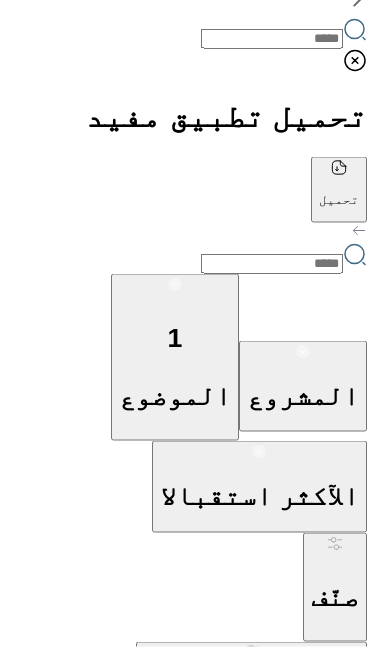 click on "دردشة" at bounding box center (187, 3968) 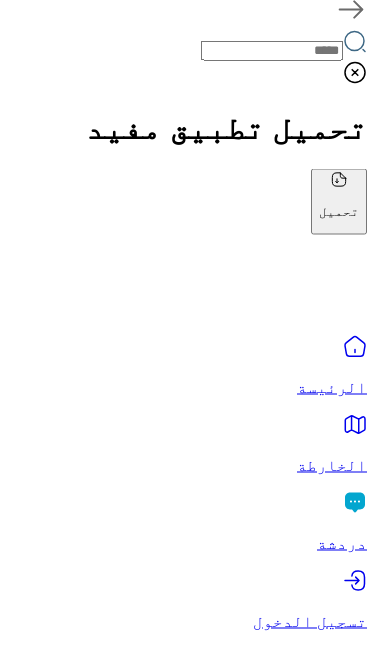 scroll, scrollTop: 0, scrollLeft: 0, axis: both 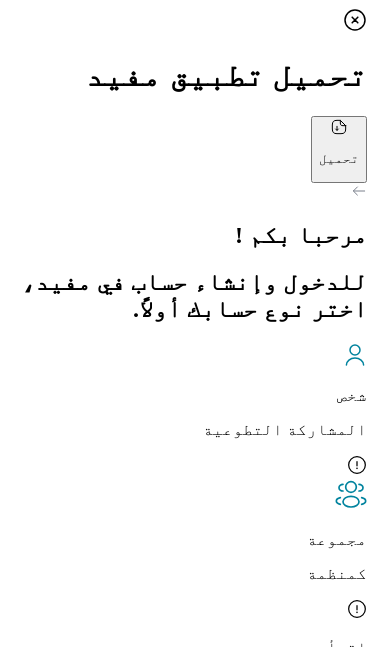 click on "الخارطة" at bounding box center (187, 822) 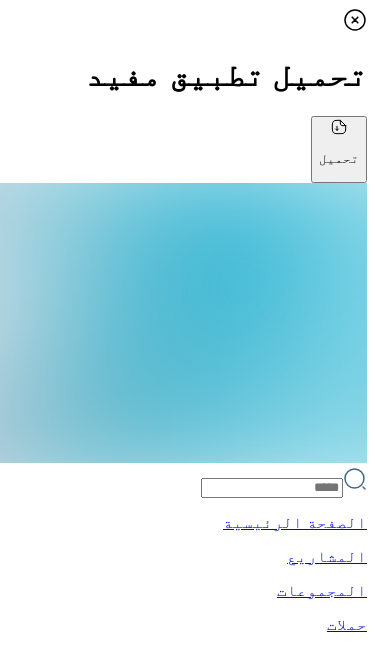 click on "12" at bounding box center [493, 3857] 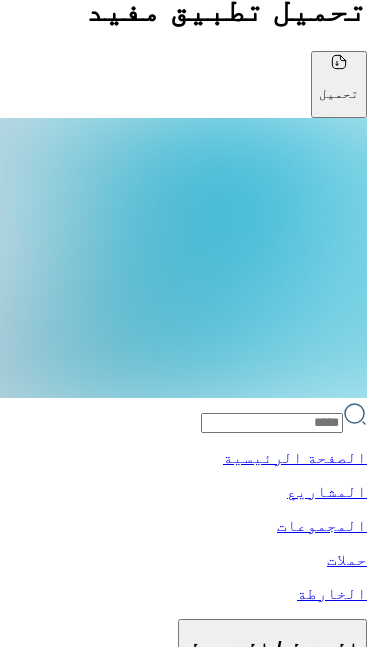 click at bounding box center [579, 4648] 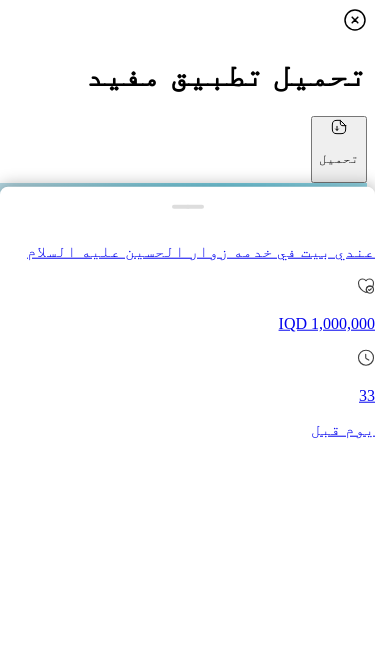 scroll, scrollTop: 65, scrollLeft: 0, axis: vertical 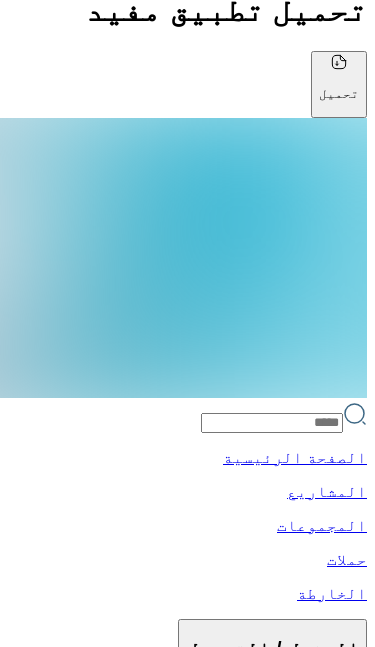 click on "2" at bounding box center (478, 4629) 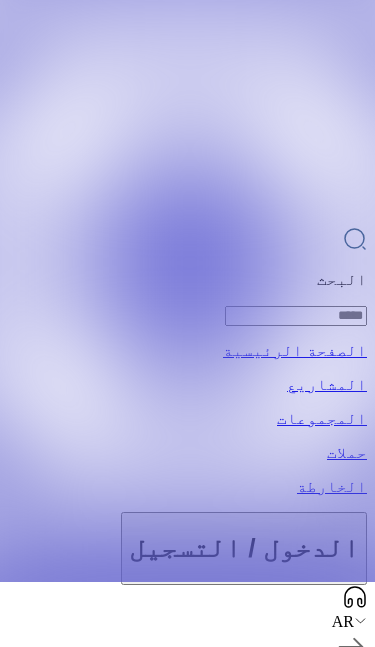 scroll, scrollTop: 0, scrollLeft: 0, axis: both 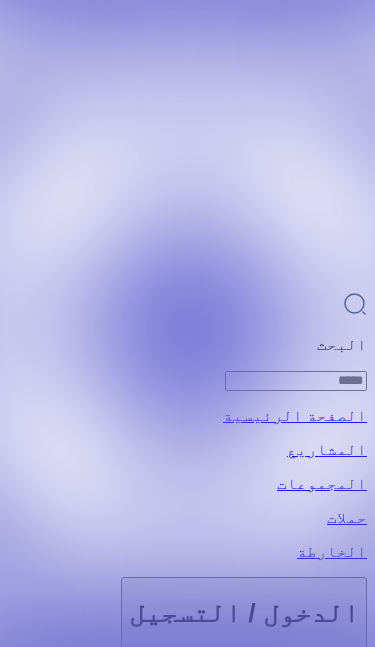 click 